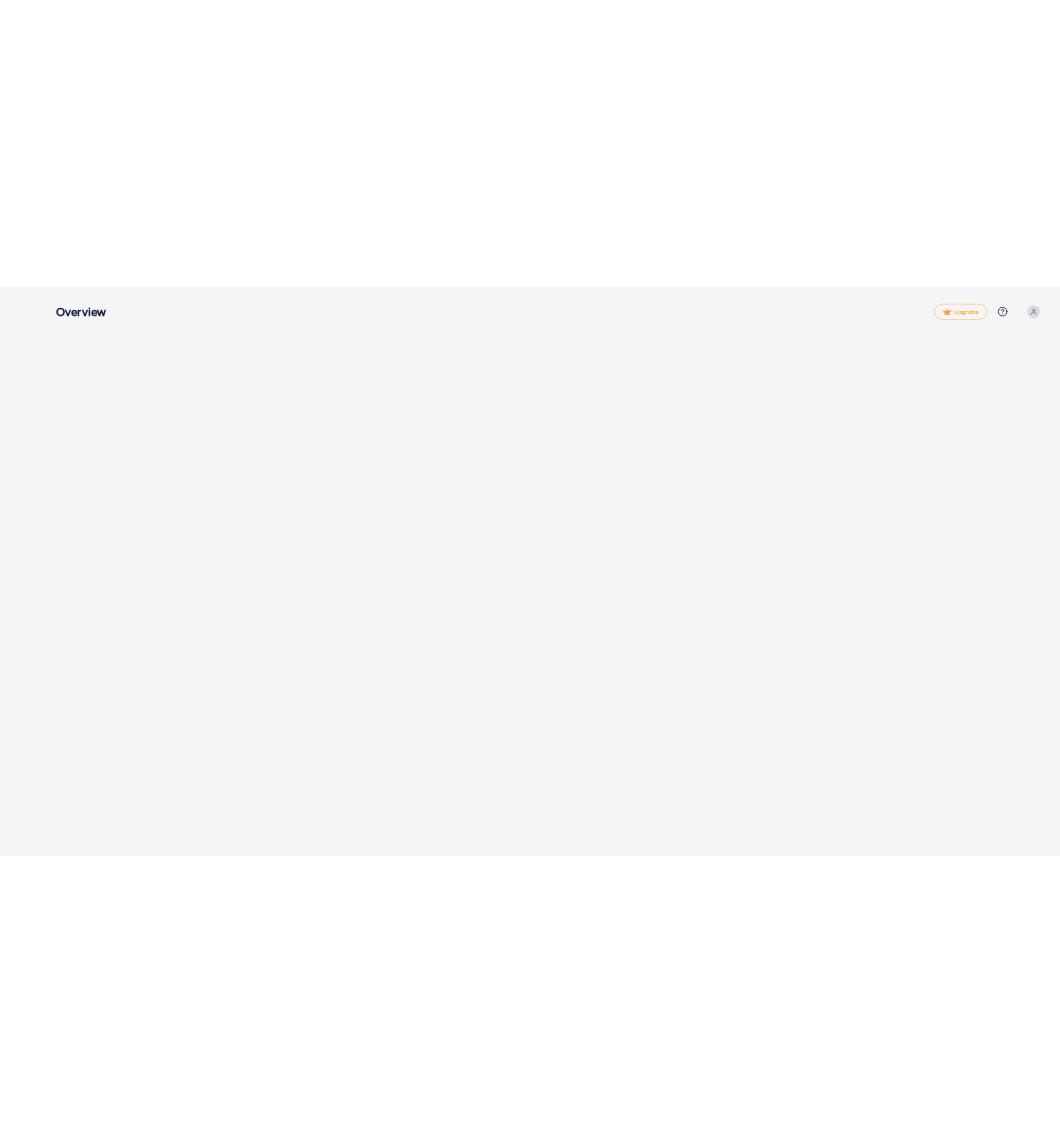scroll, scrollTop: 0, scrollLeft: 0, axis: both 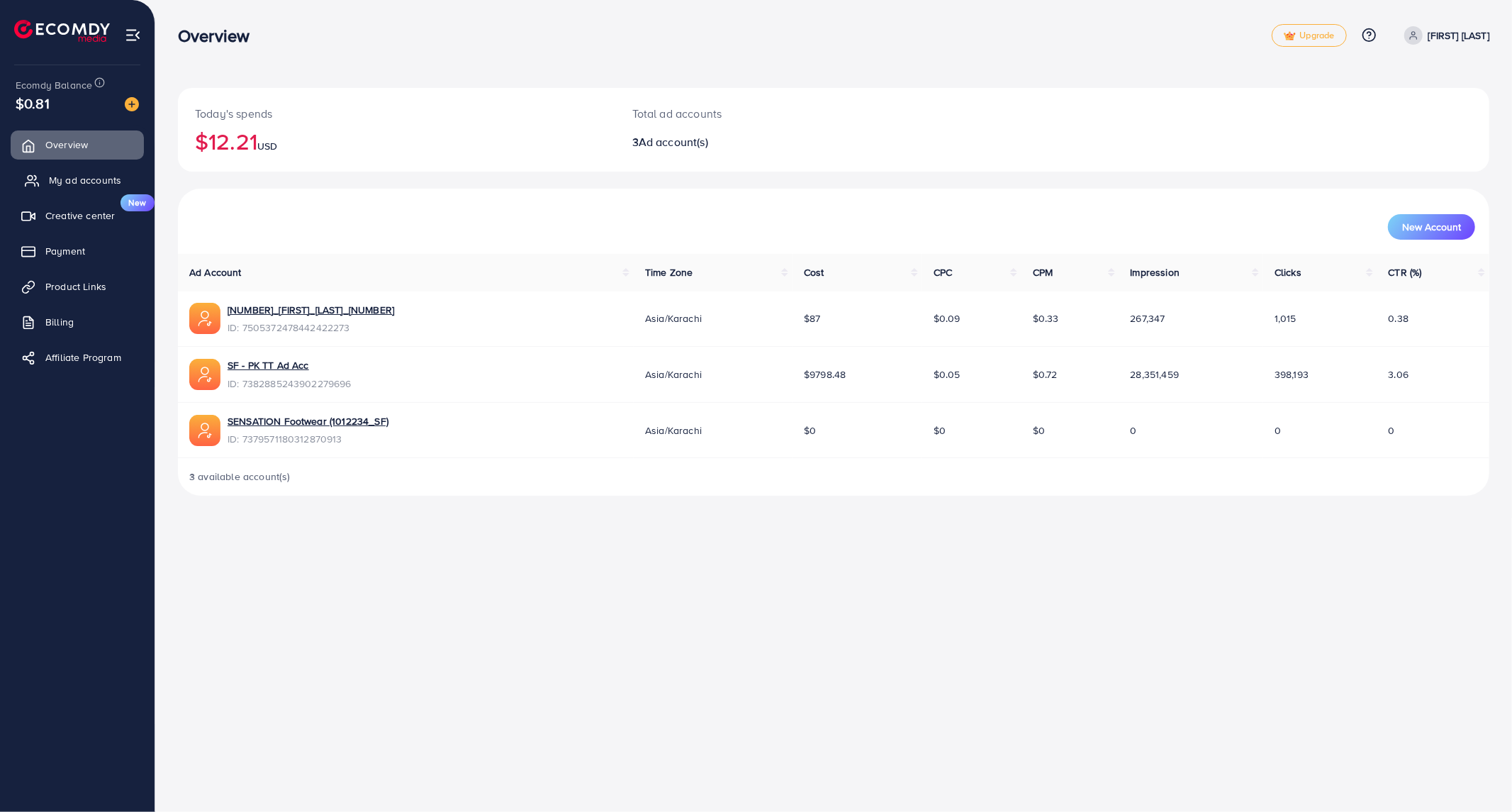 click on "My ad accounts" at bounding box center (85, 180) 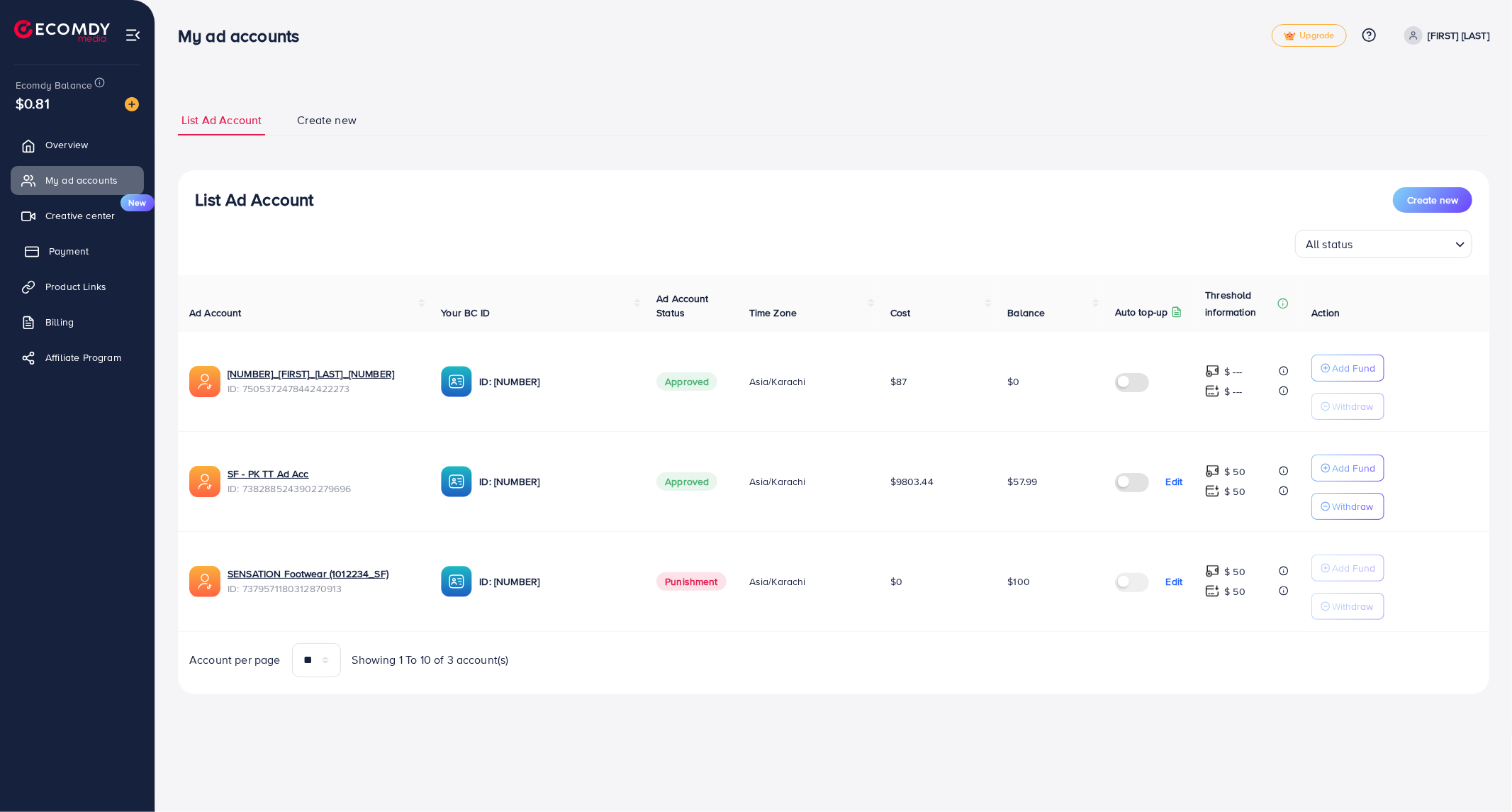 click on "Payment" at bounding box center [77, 251] 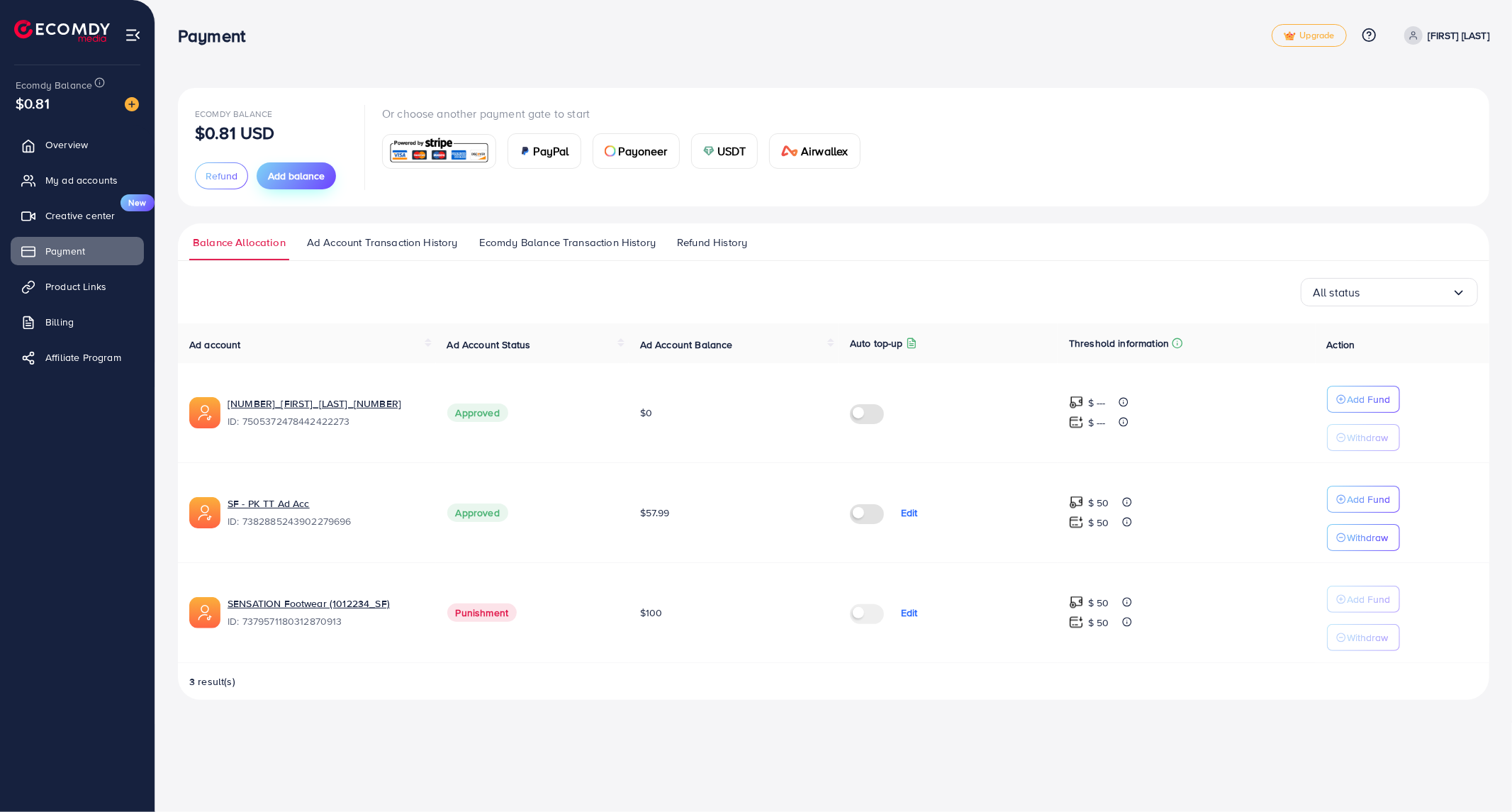 click on "Add balance" at bounding box center (296, 176) 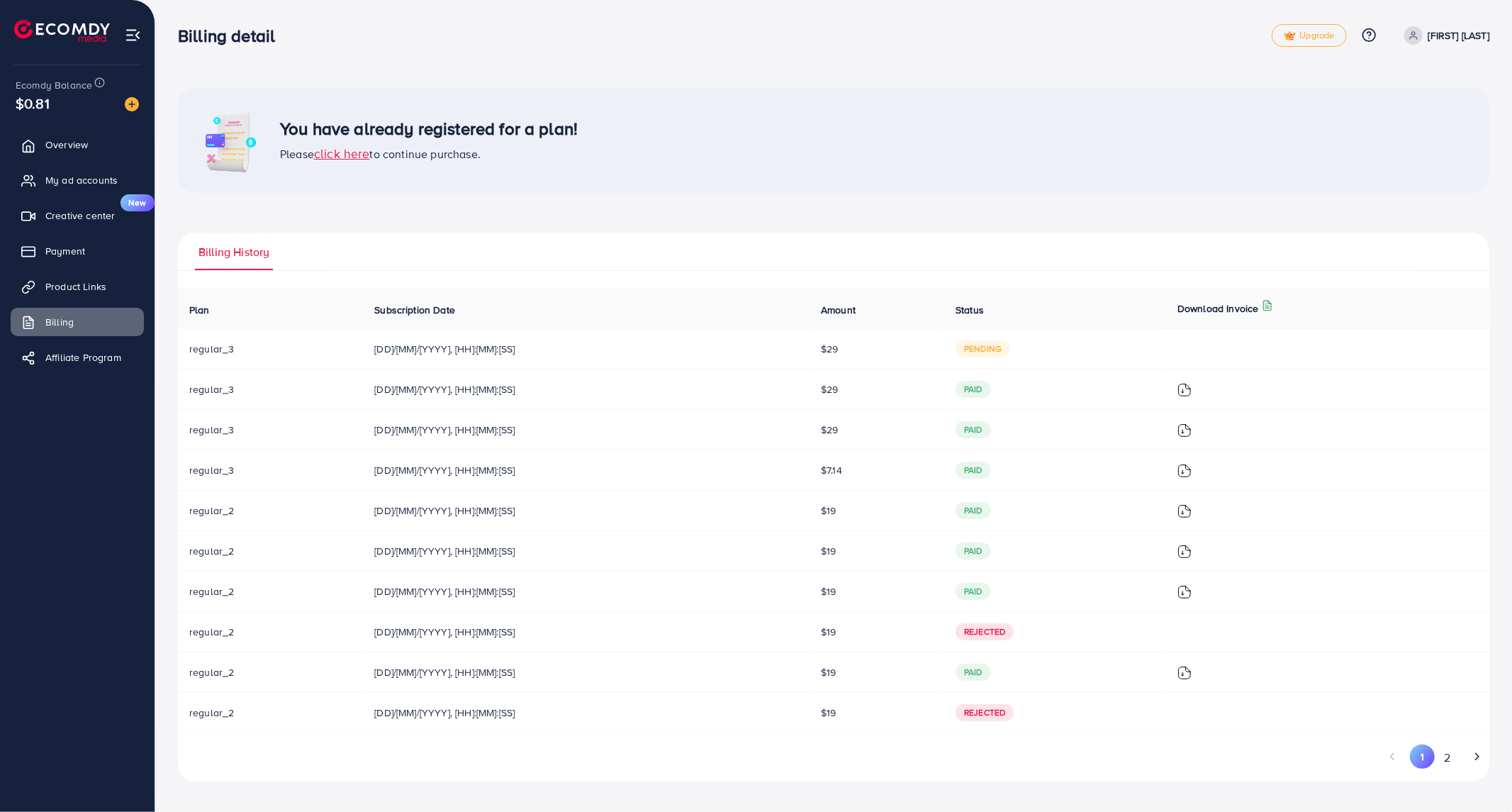 click on "click here" at bounding box center (342, 153) 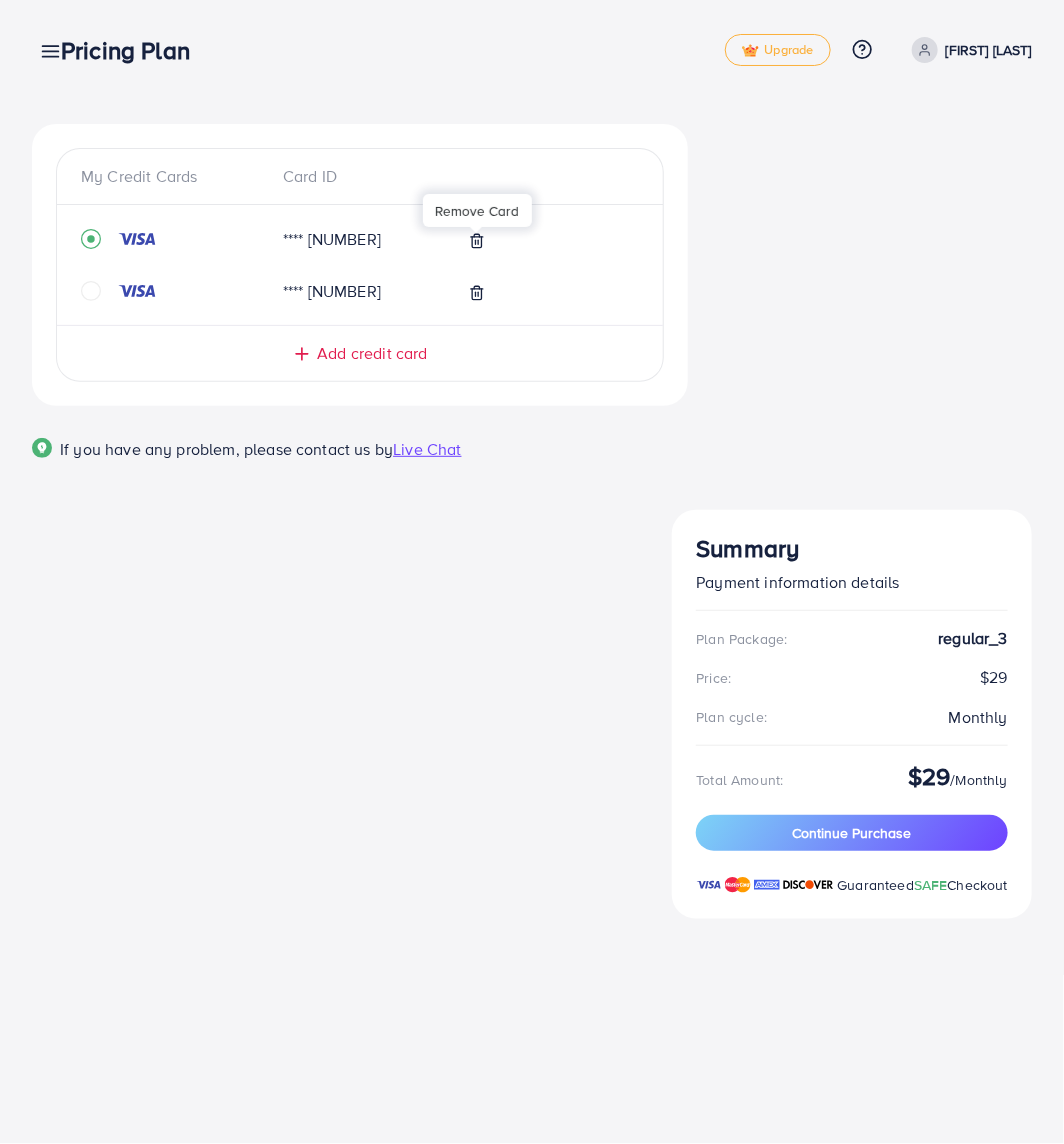 click 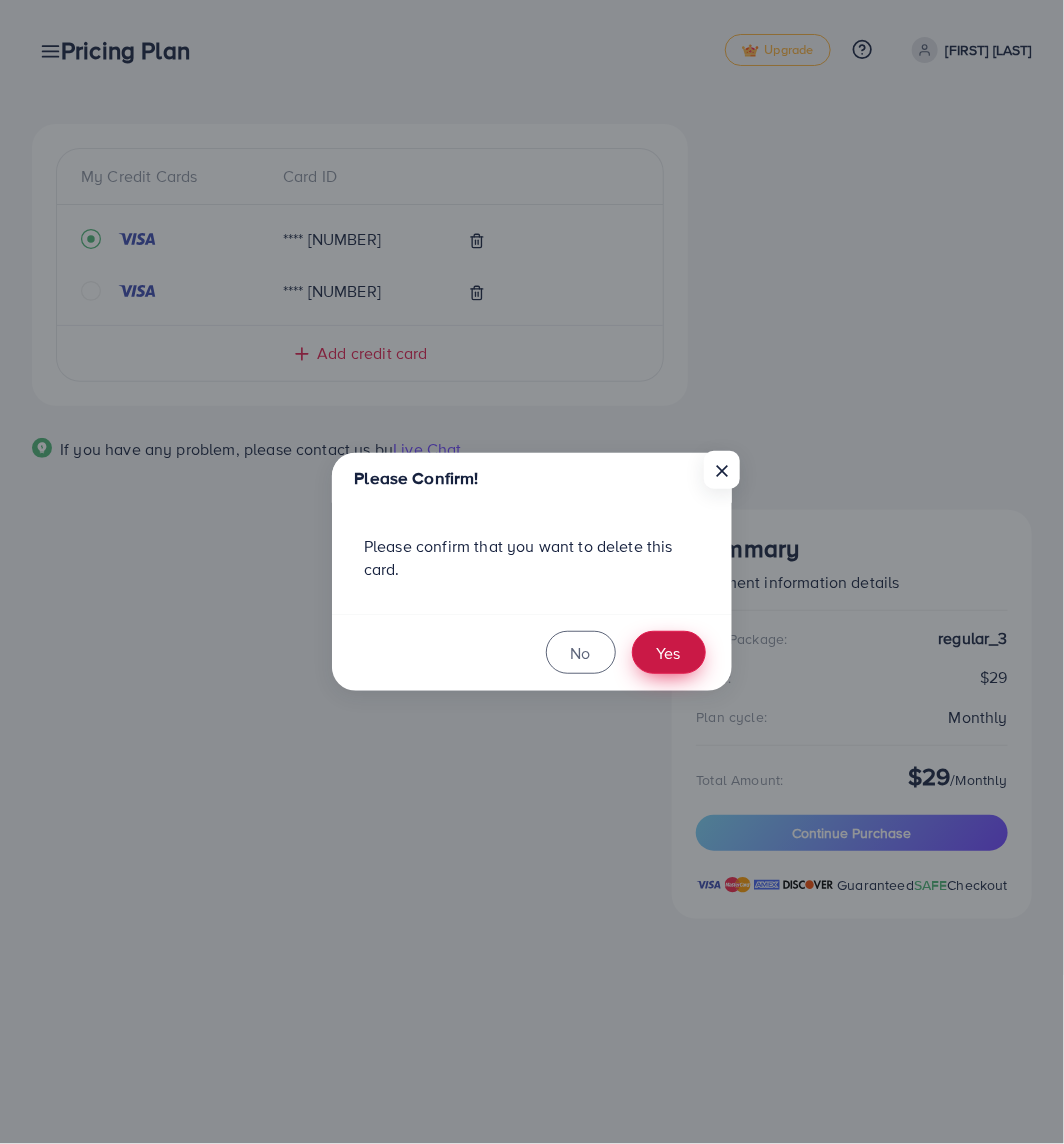 click on "Yes" at bounding box center [669, 652] 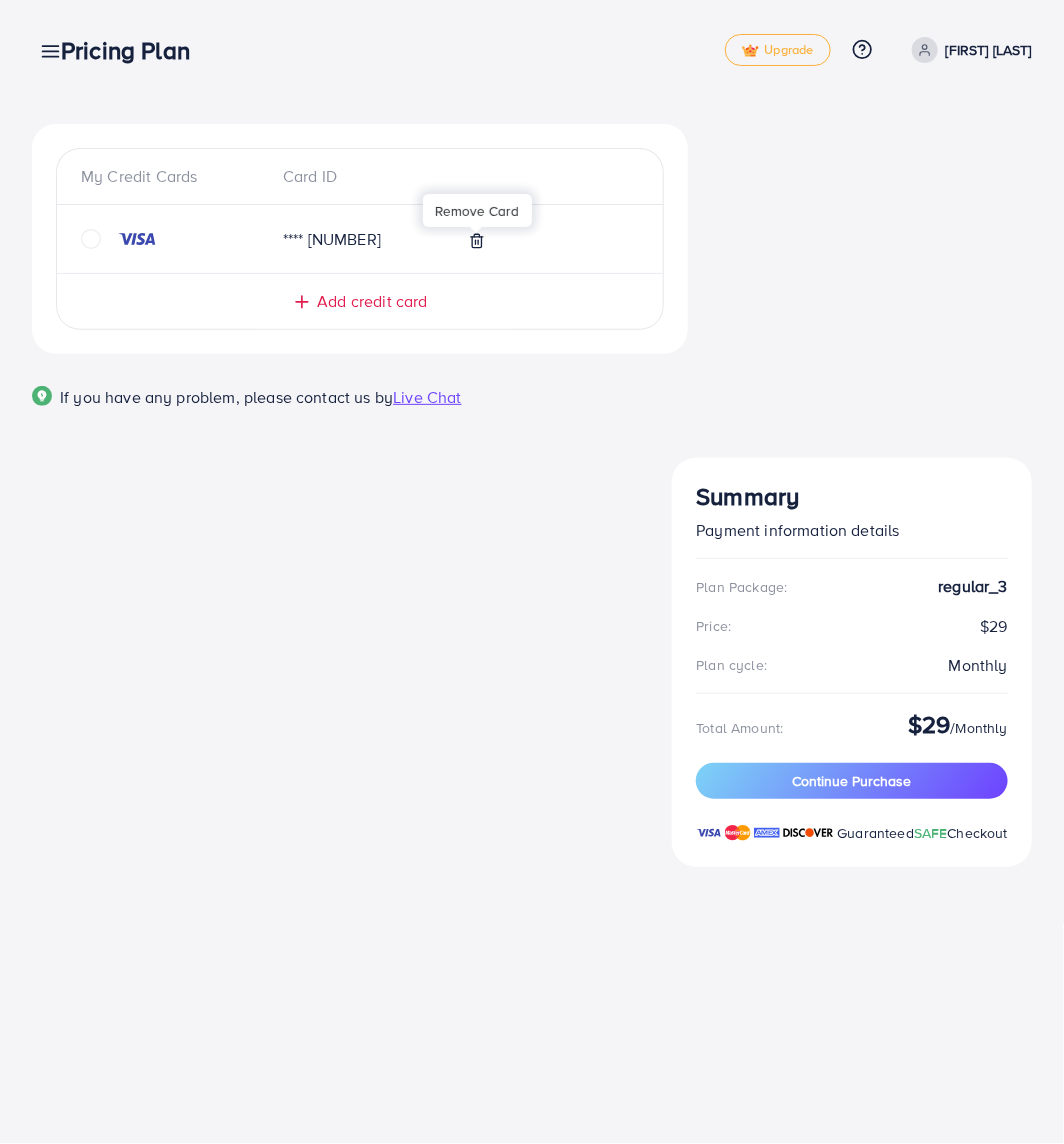 click 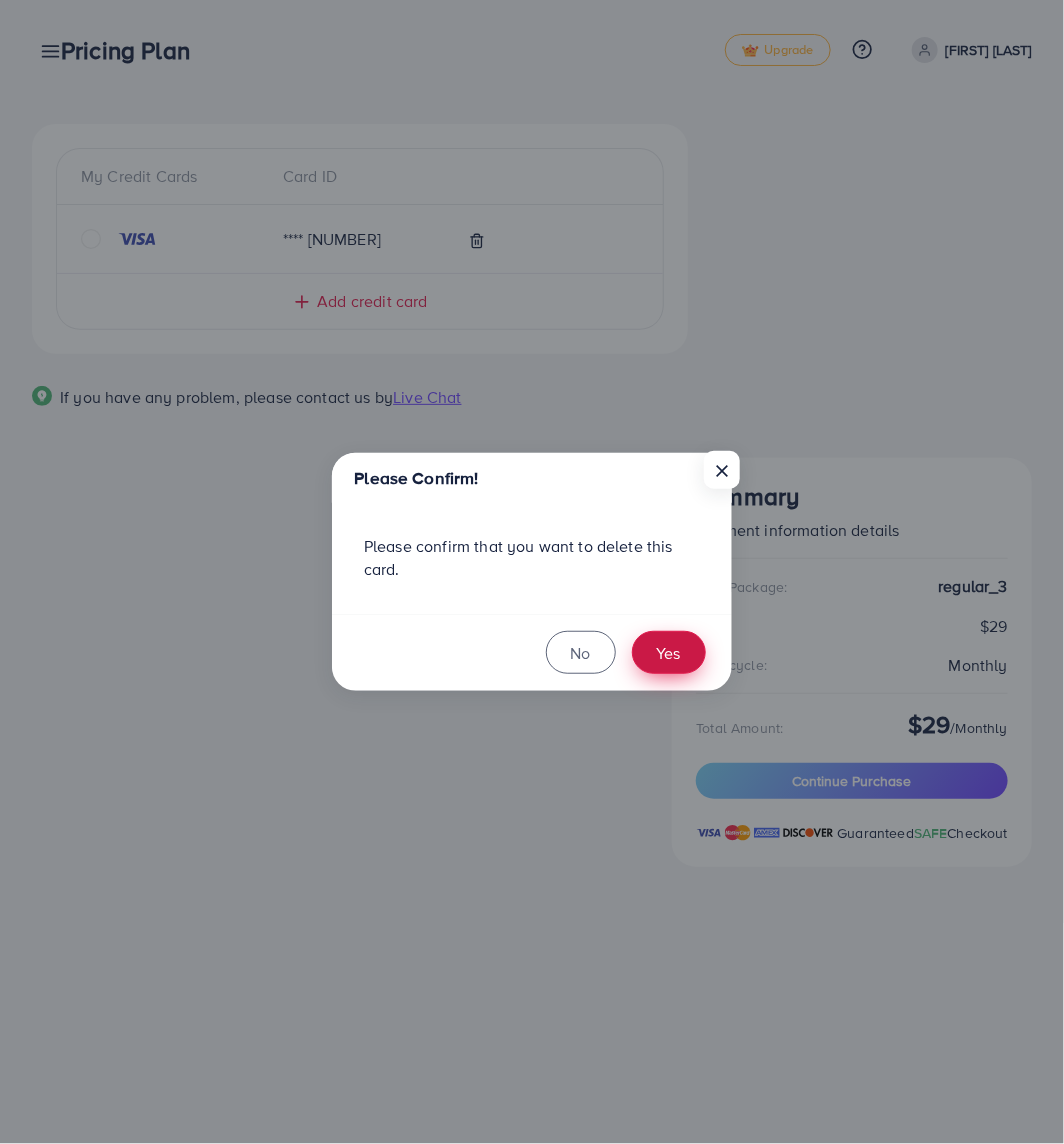 click on "Yes" at bounding box center [669, 652] 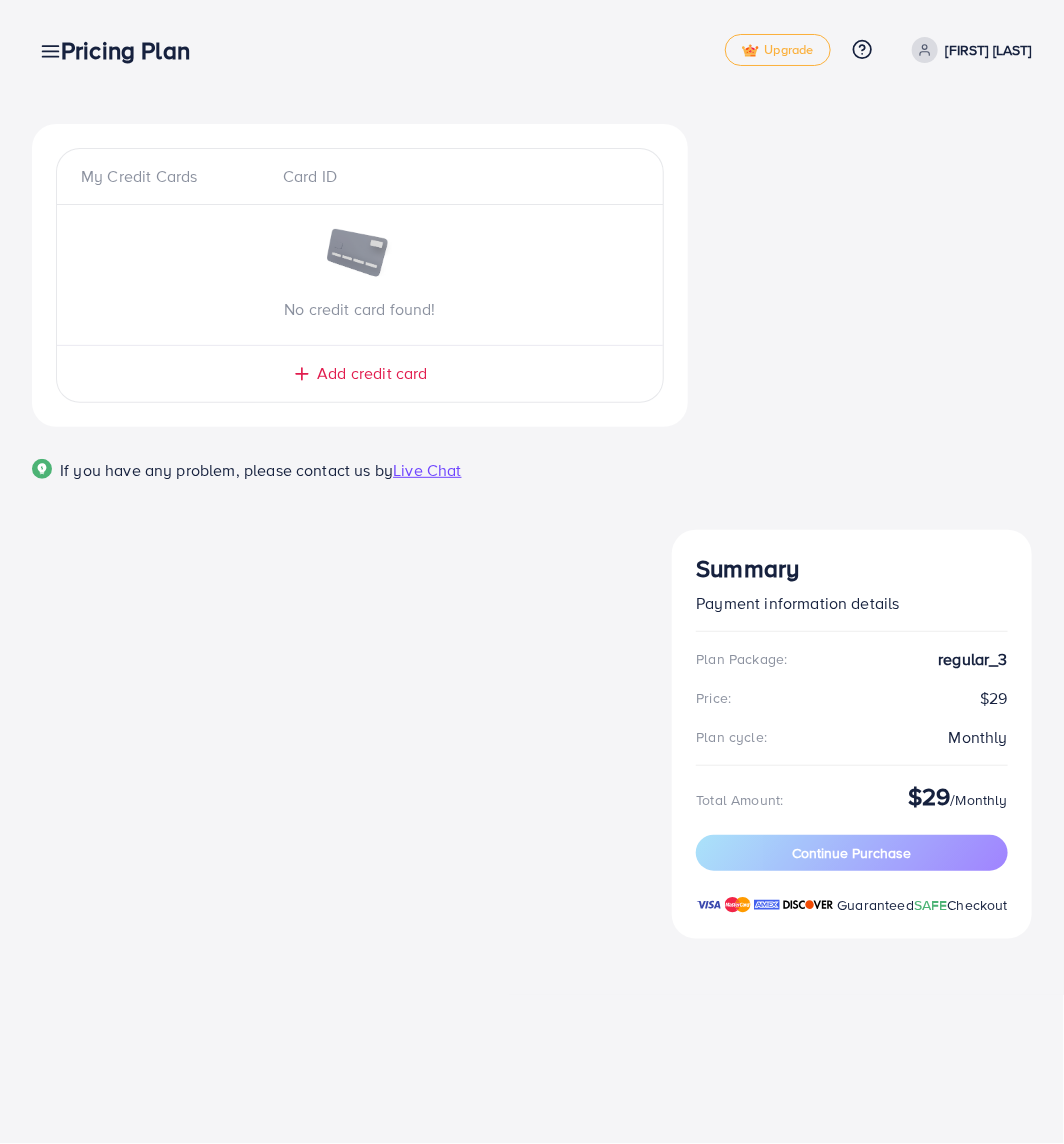 click on "Pricing Plan" at bounding box center (133, 50) 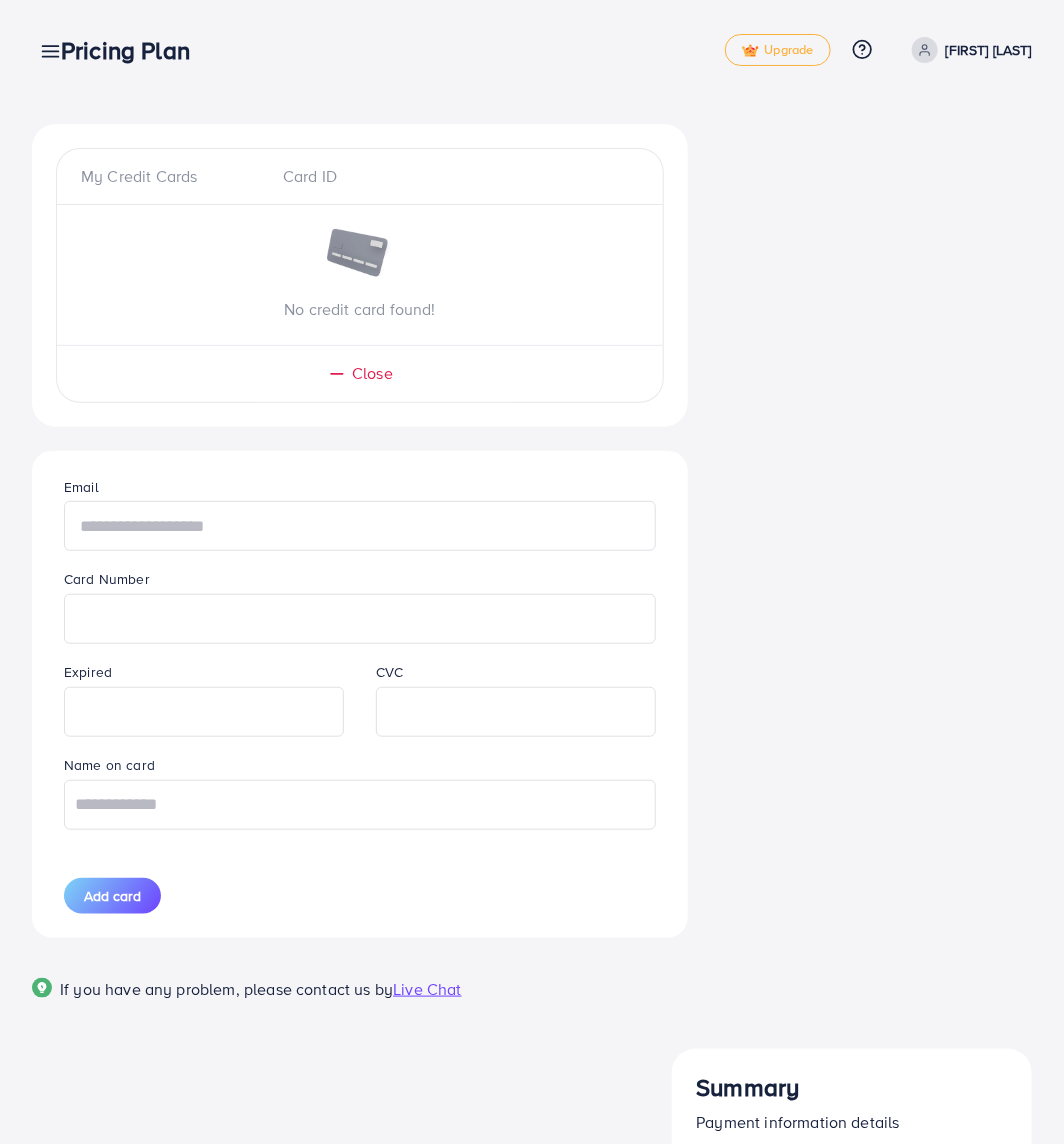click at bounding box center (360, 526) 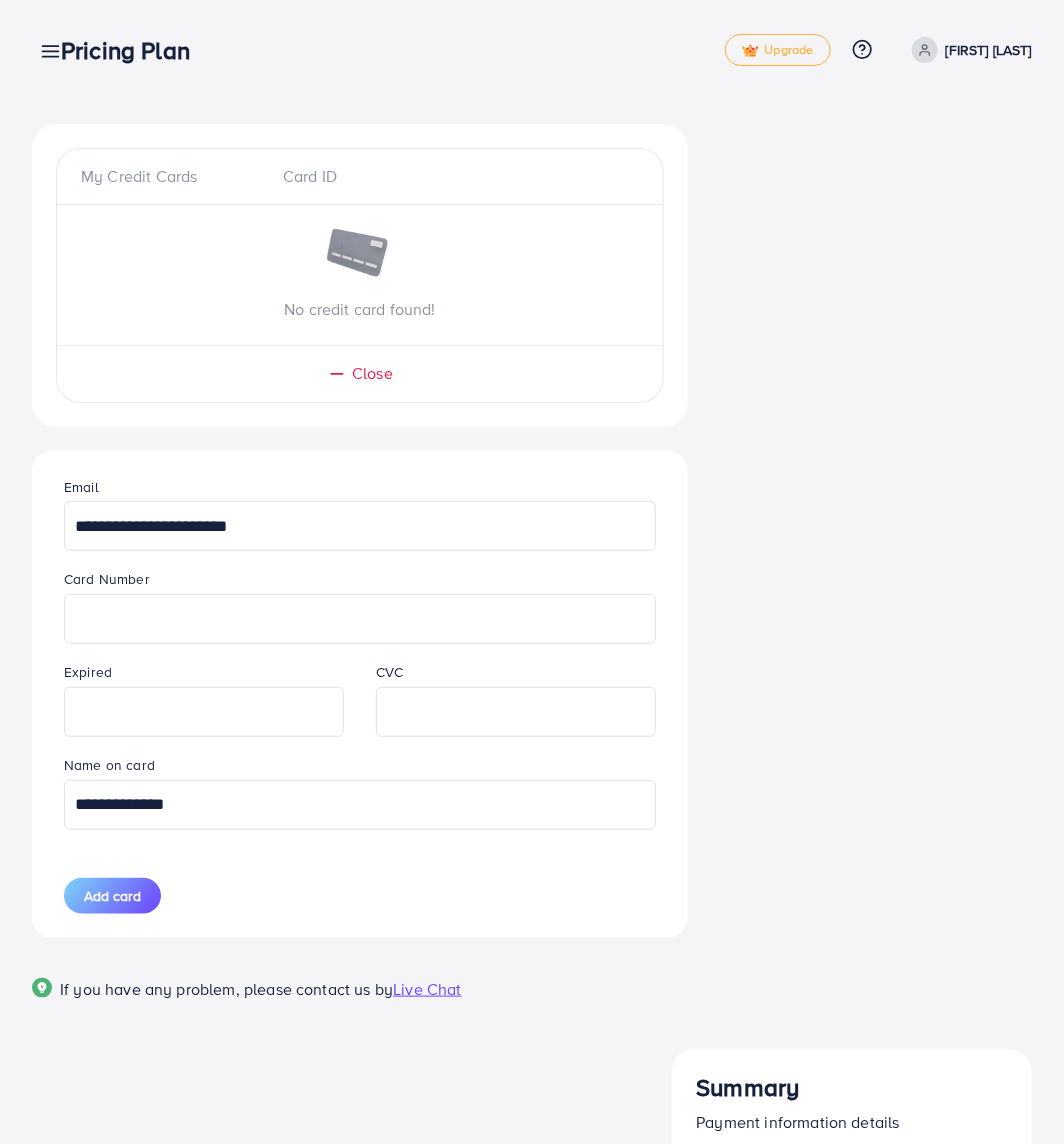 type on "**********" 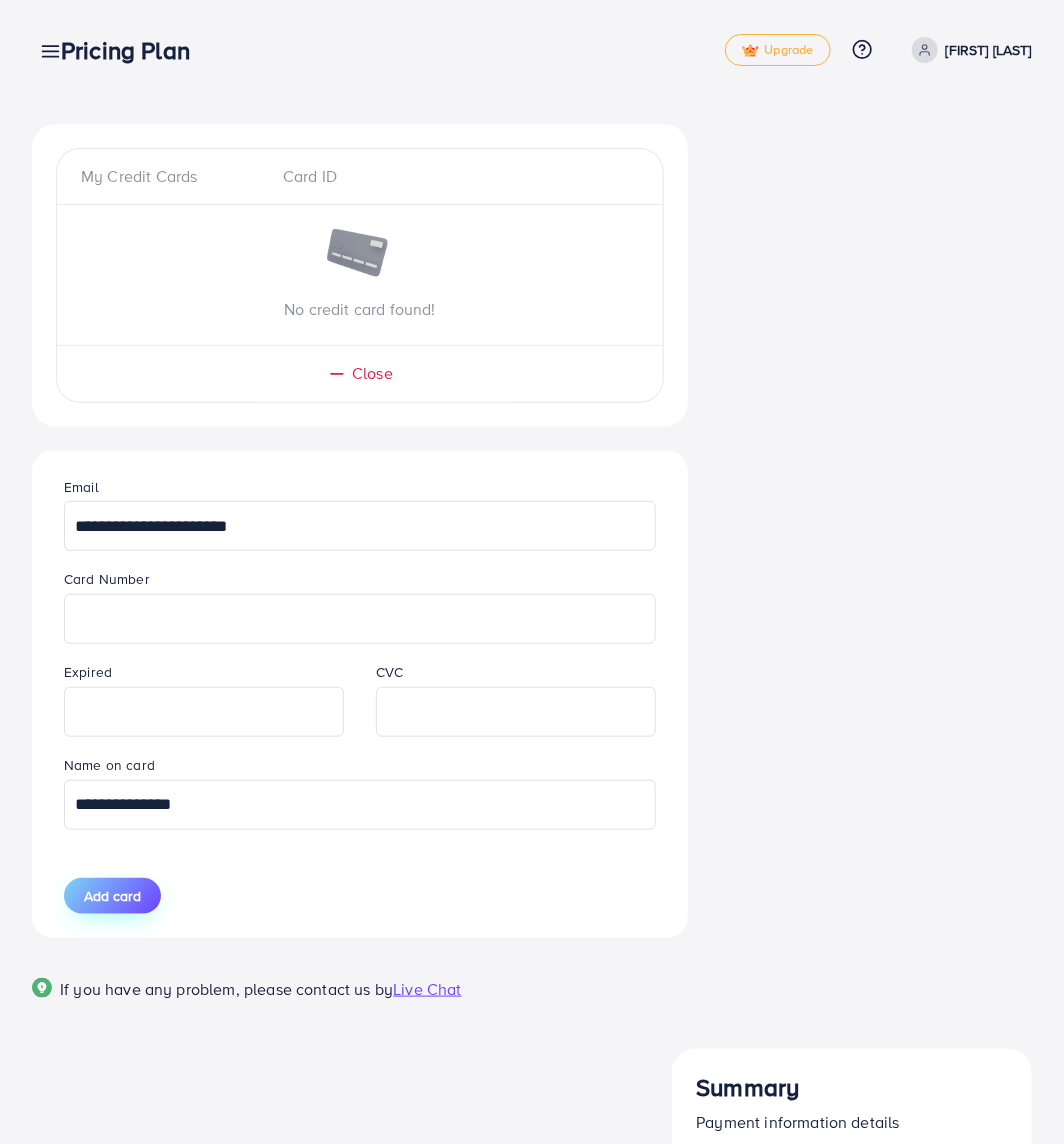 type on "**********" 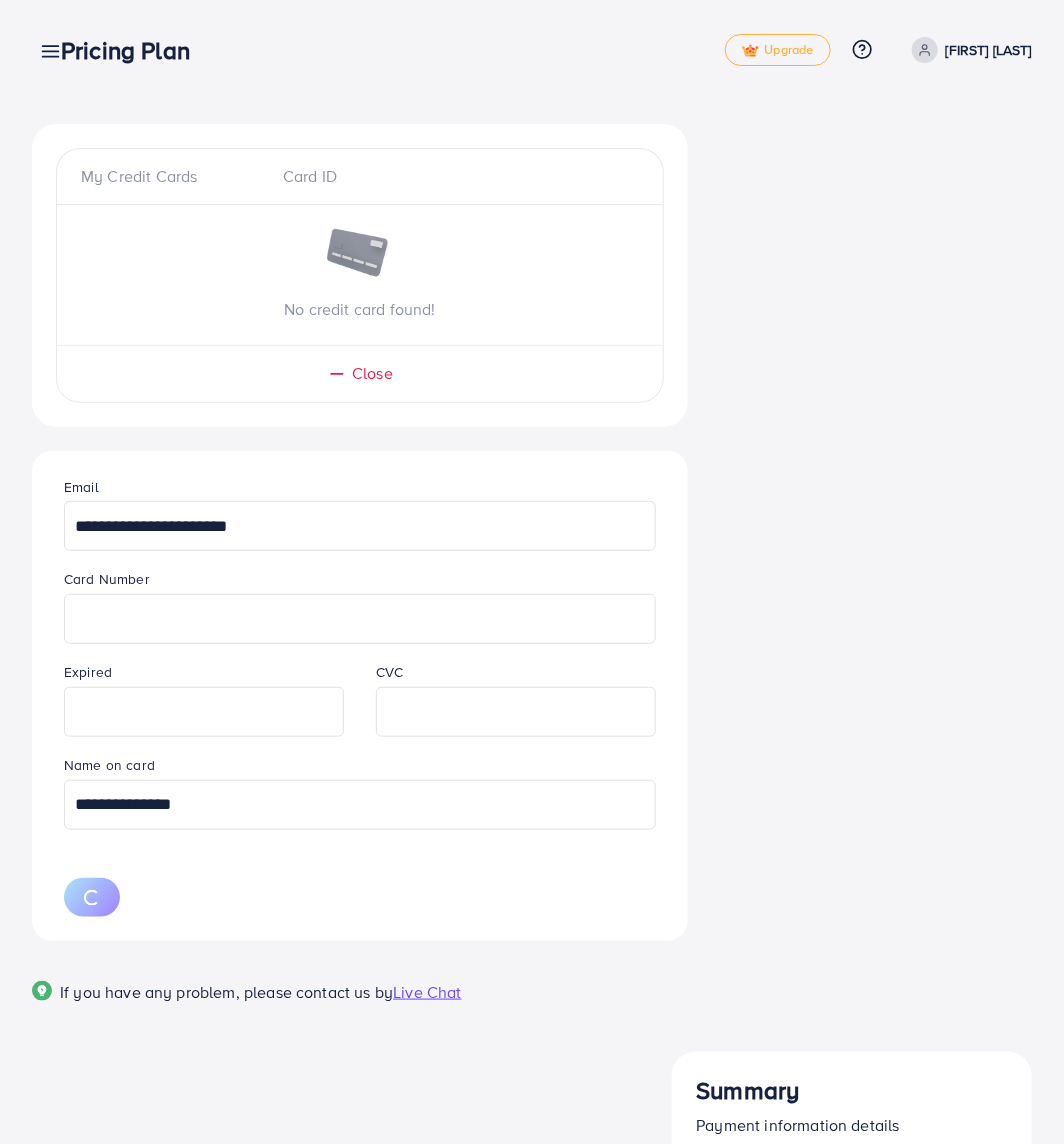 type 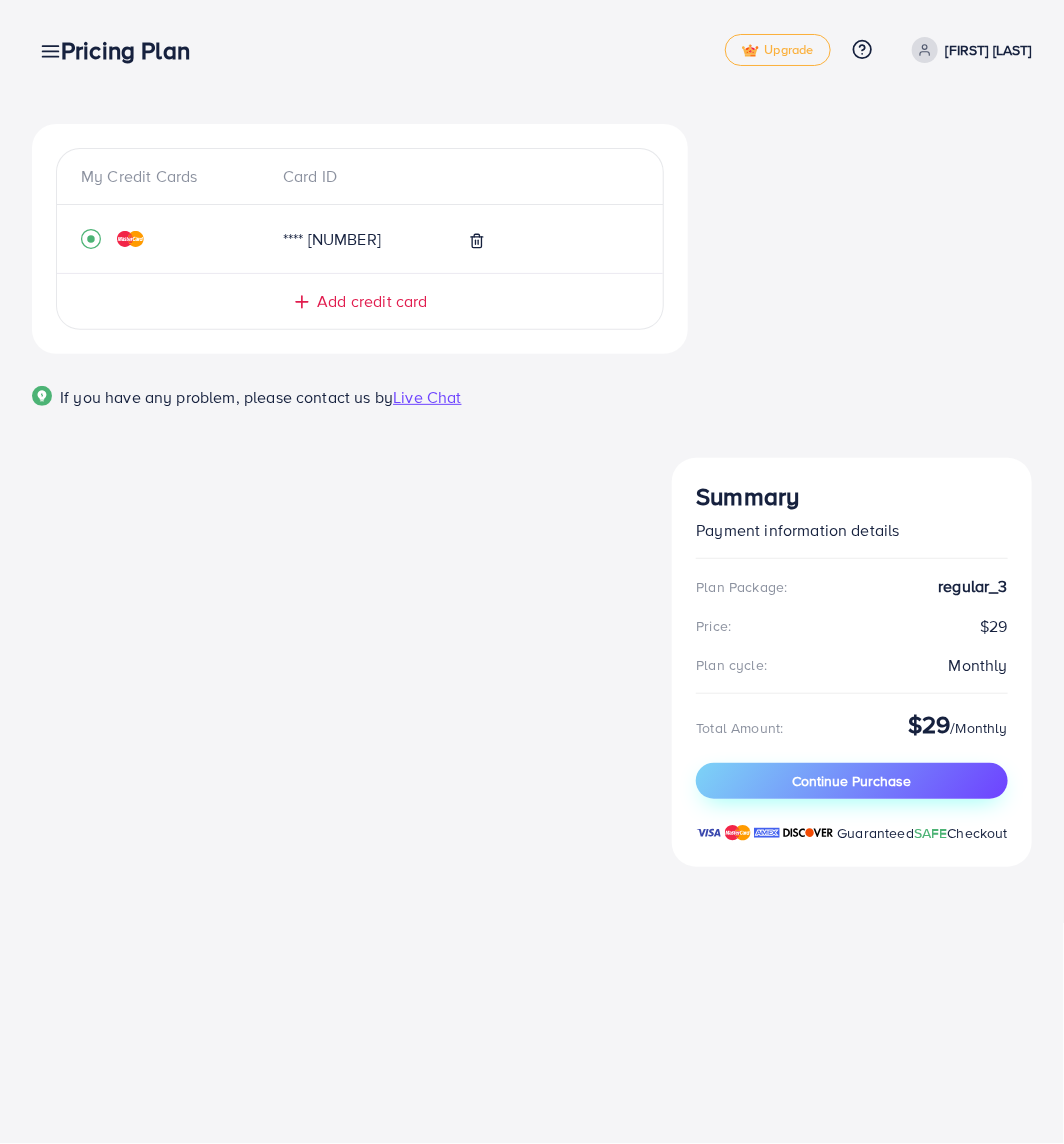 click on "Continue Purchase" at bounding box center (852, 781) 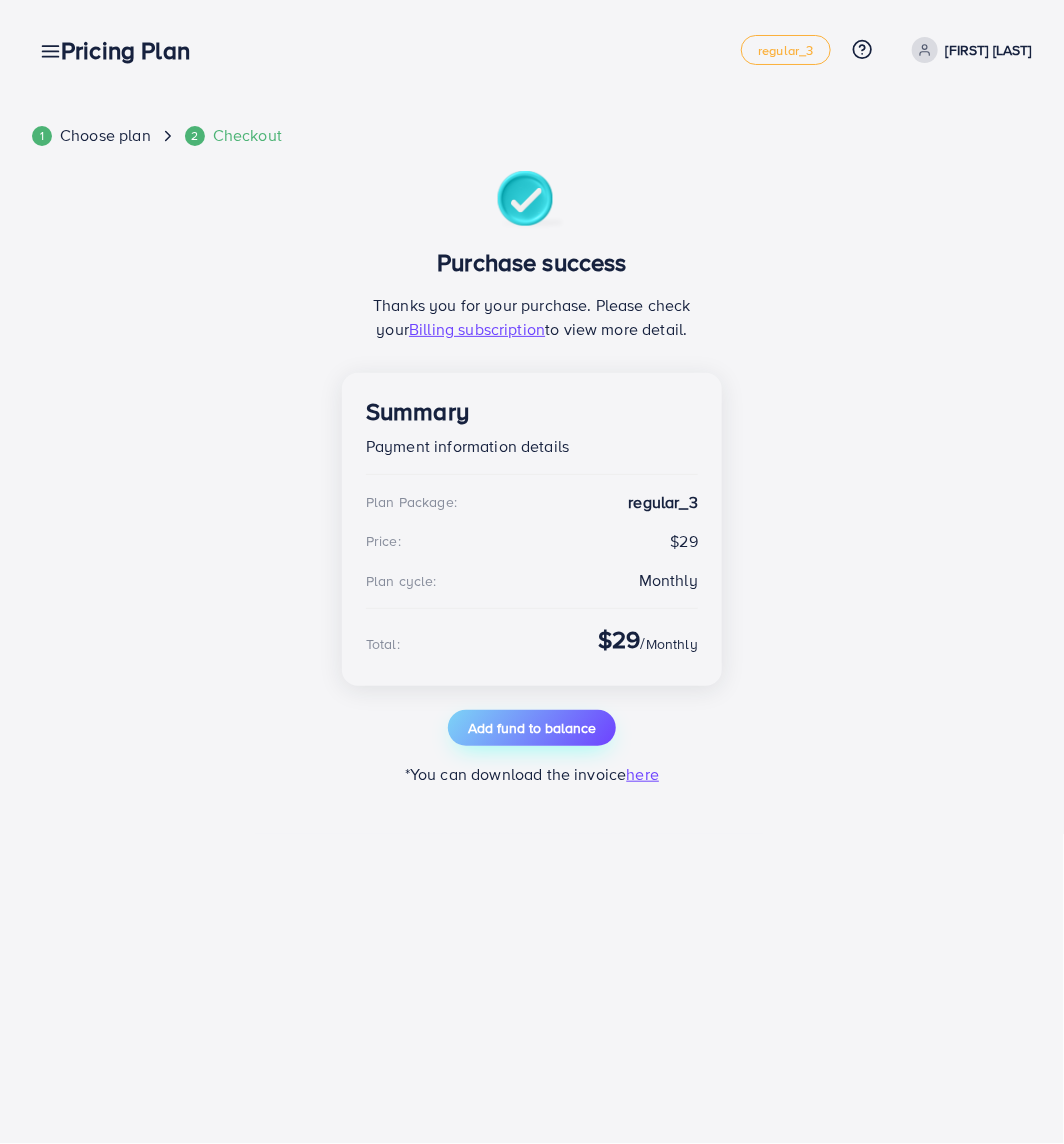 click on "Add fund to balance" at bounding box center [532, 728] 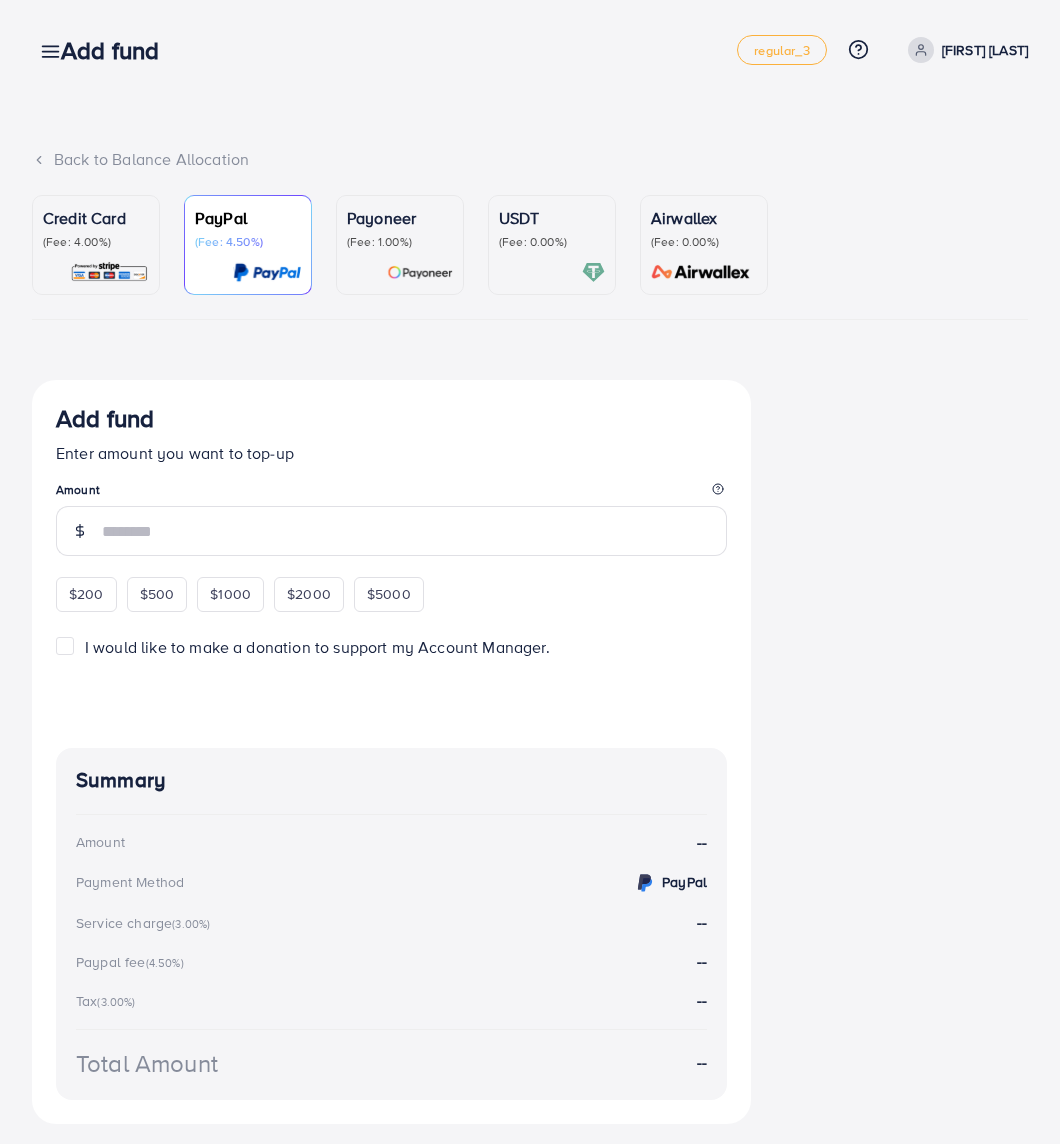 click at bounding box center (420, 272) 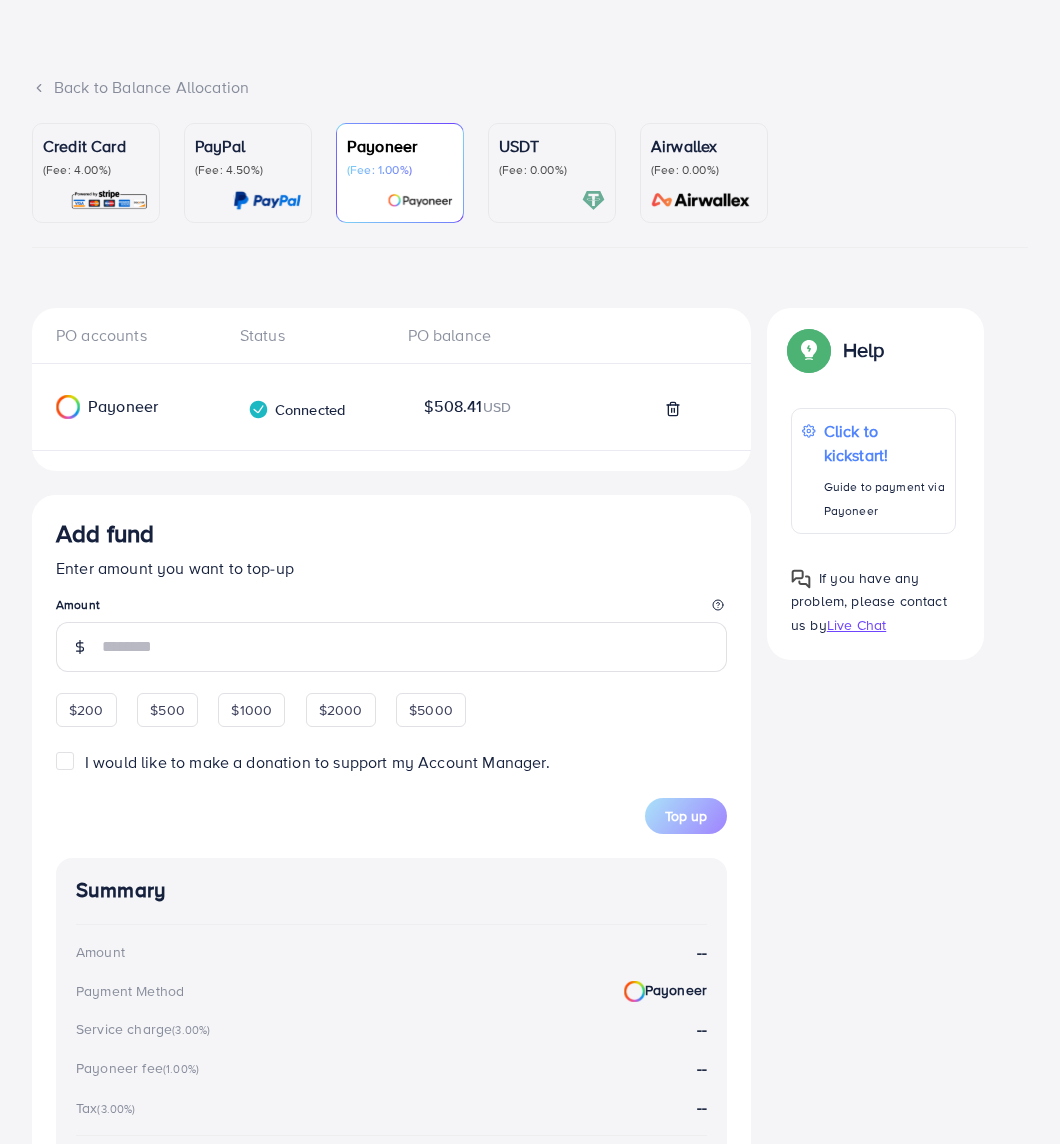 scroll, scrollTop: 111, scrollLeft: 0, axis: vertical 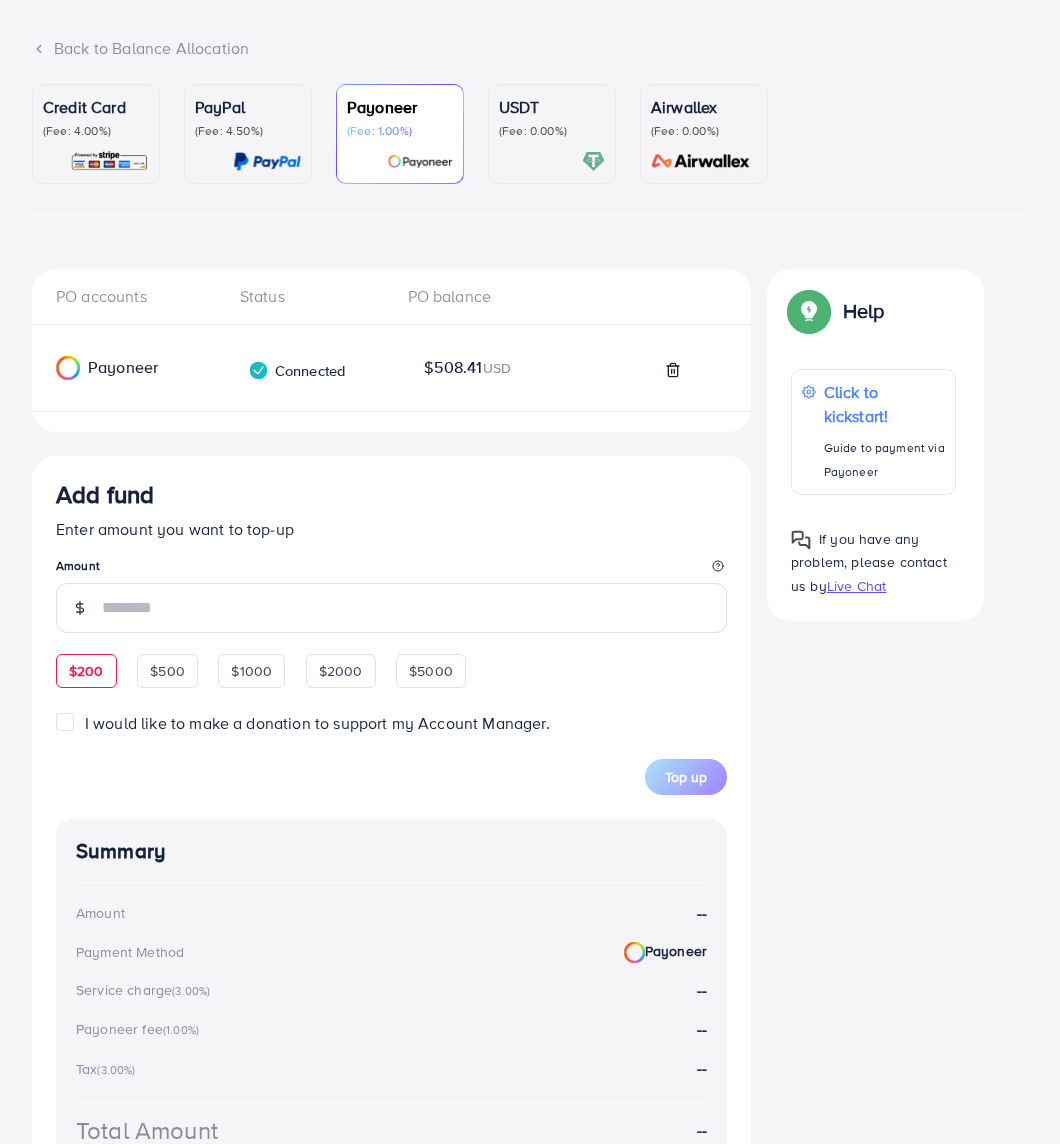 click on "$200" at bounding box center (86, 671) 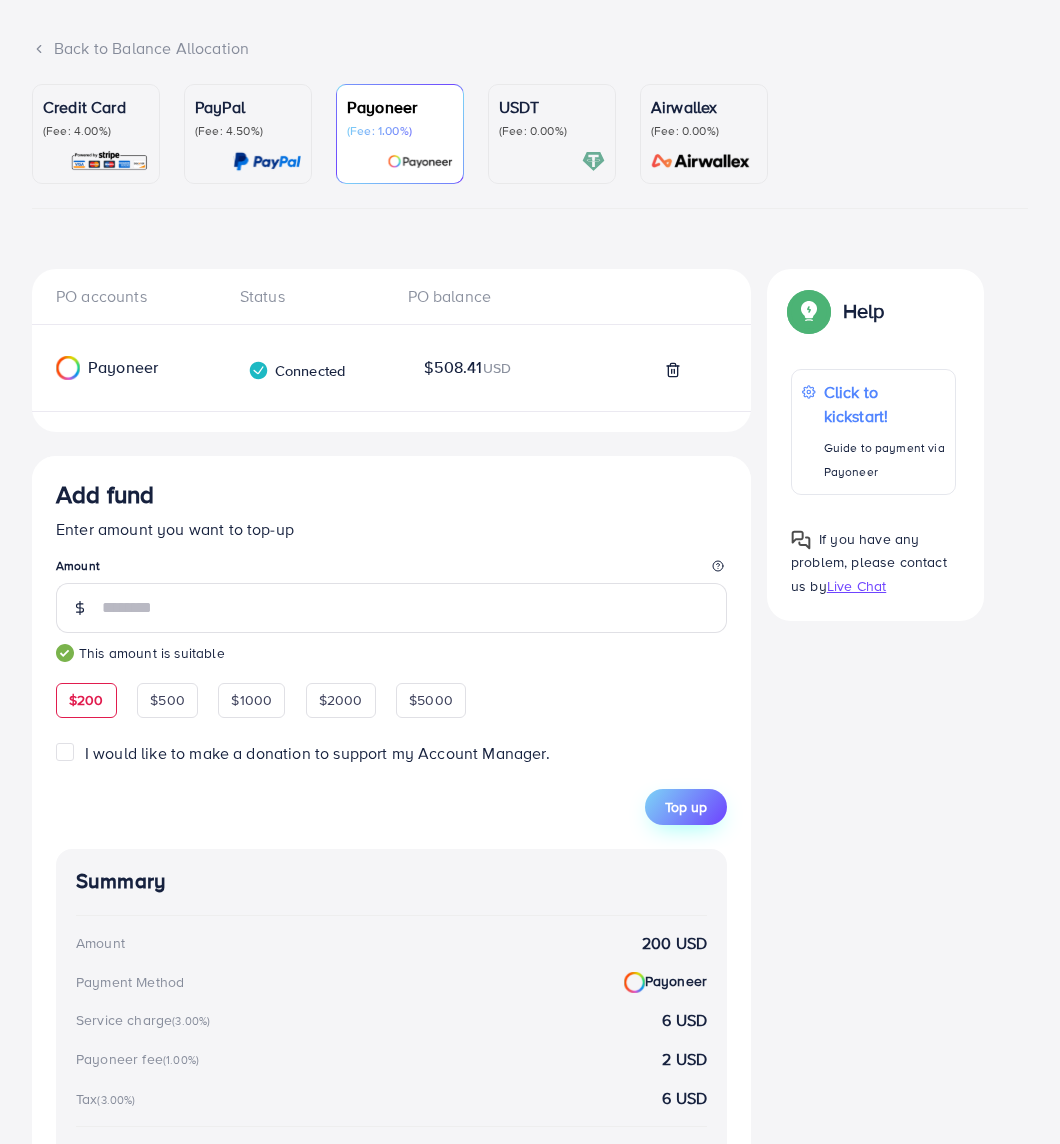 click on "Top up" at bounding box center (686, 807) 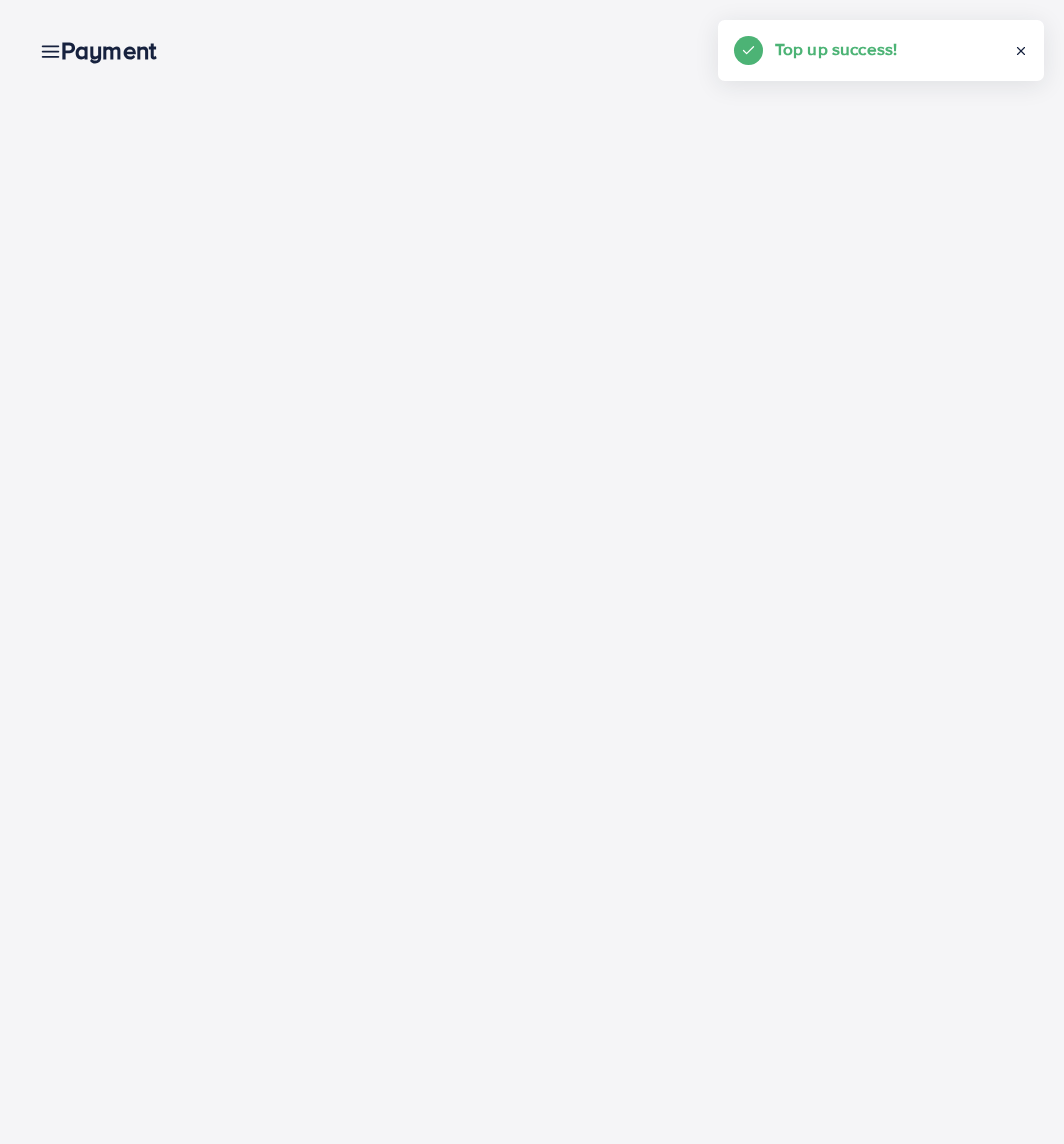 scroll, scrollTop: 0, scrollLeft: 0, axis: both 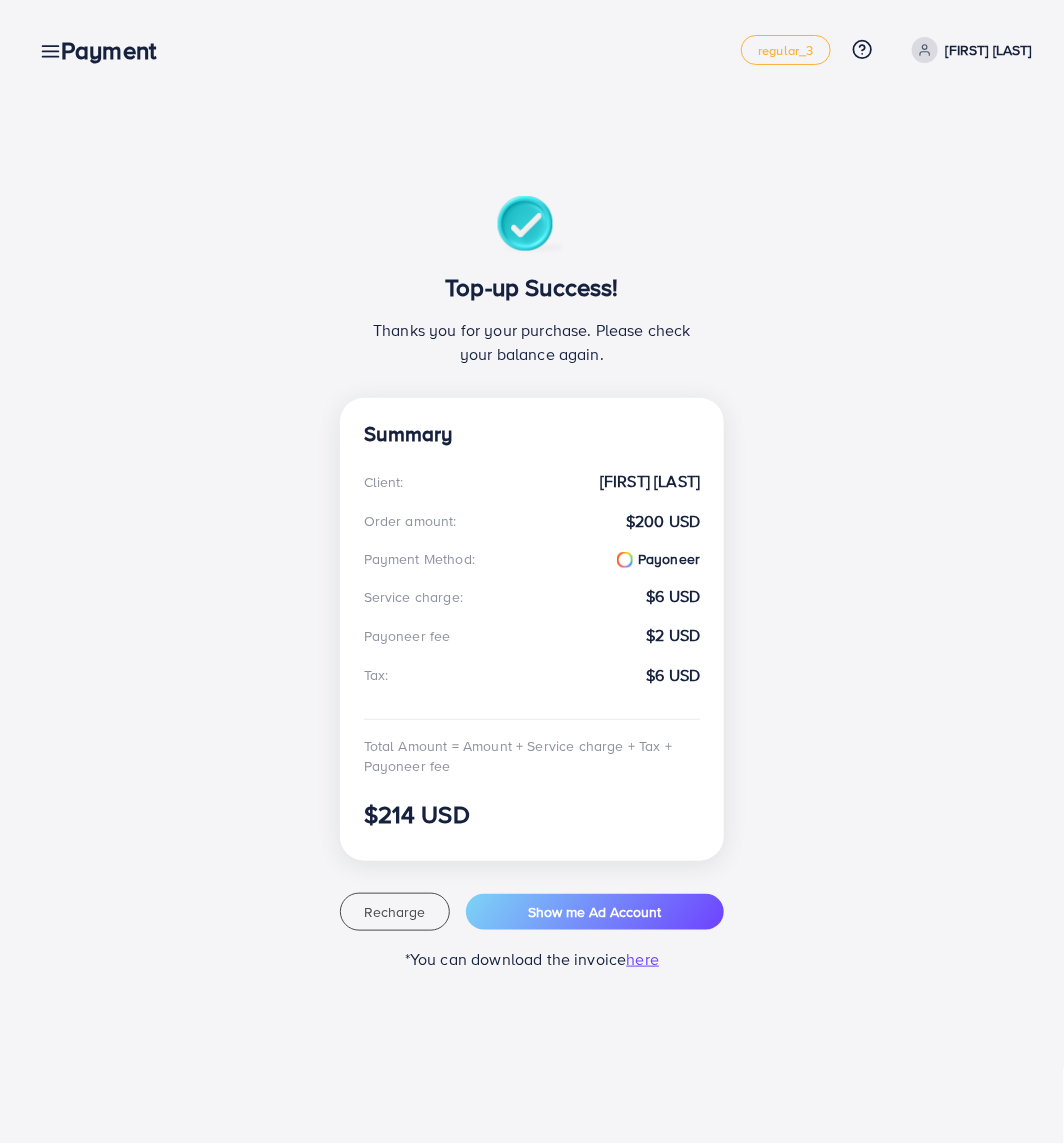 click on "Payment" at bounding box center [116, 50] 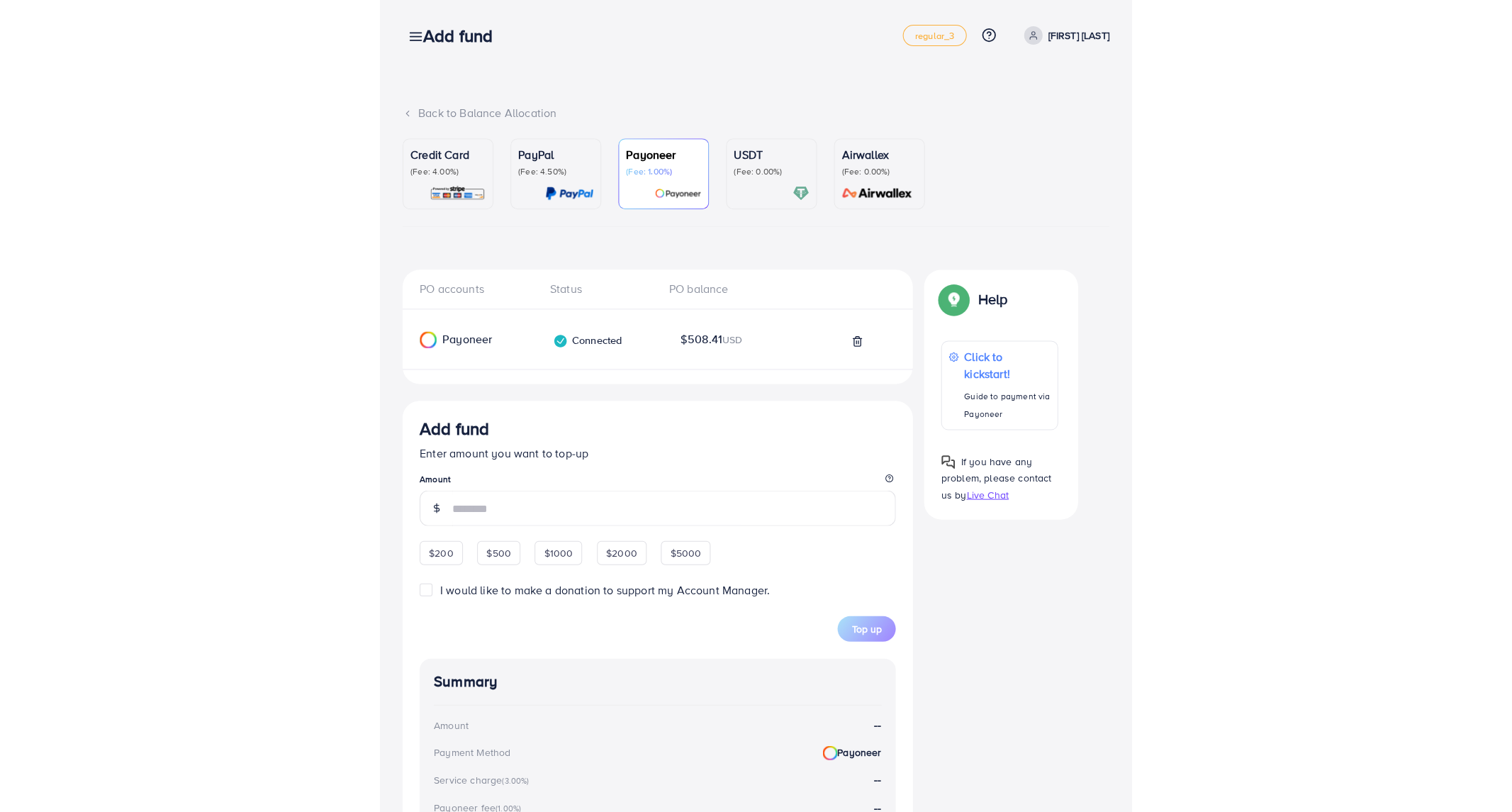 scroll, scrollTop: 0, scrollLeft: 0, axis: both 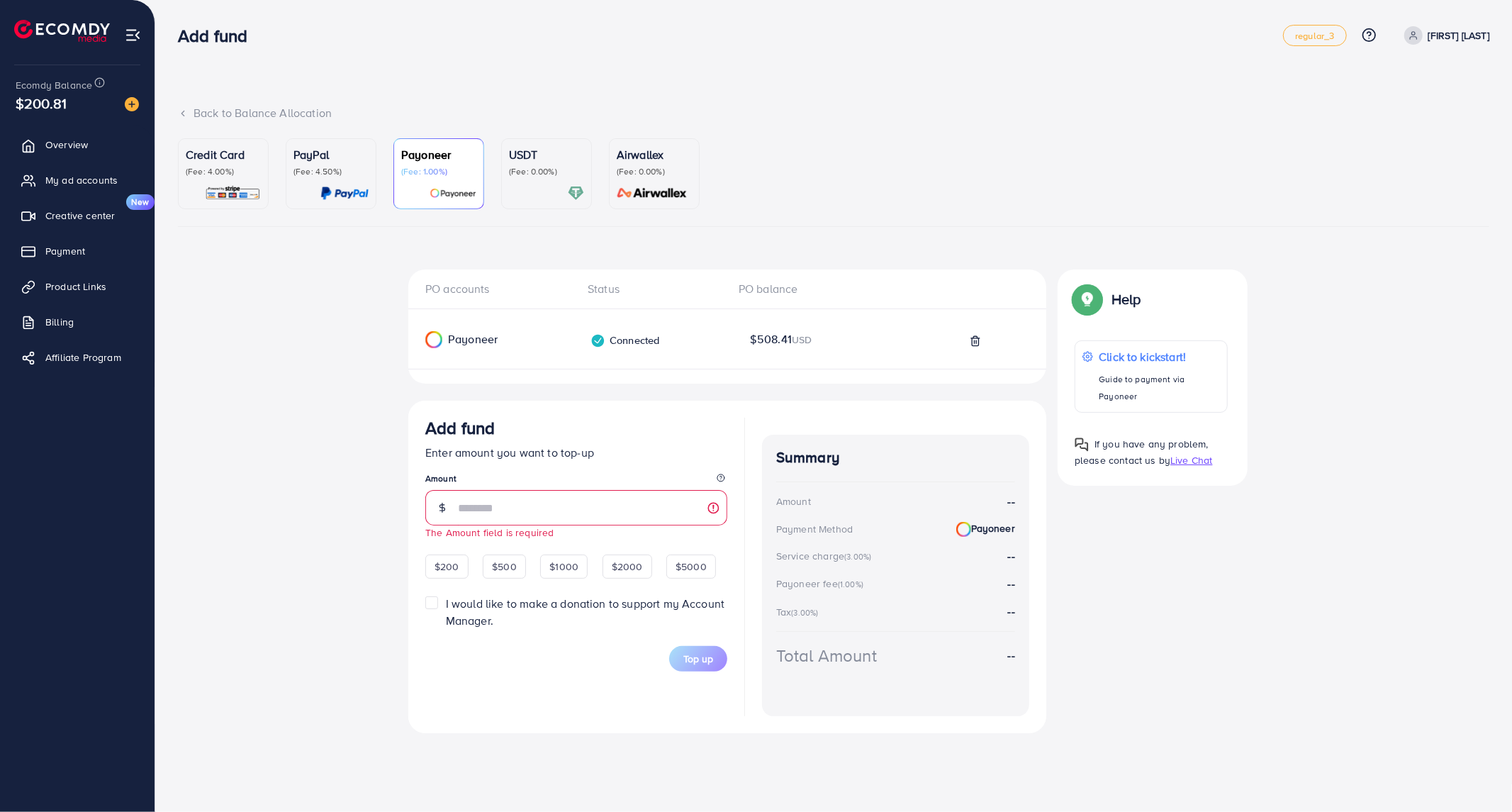 click on "Overview My ad accounts Creative center  New  Payment Product Links Billing Affiliate Program" at bounding box center (77, 255) 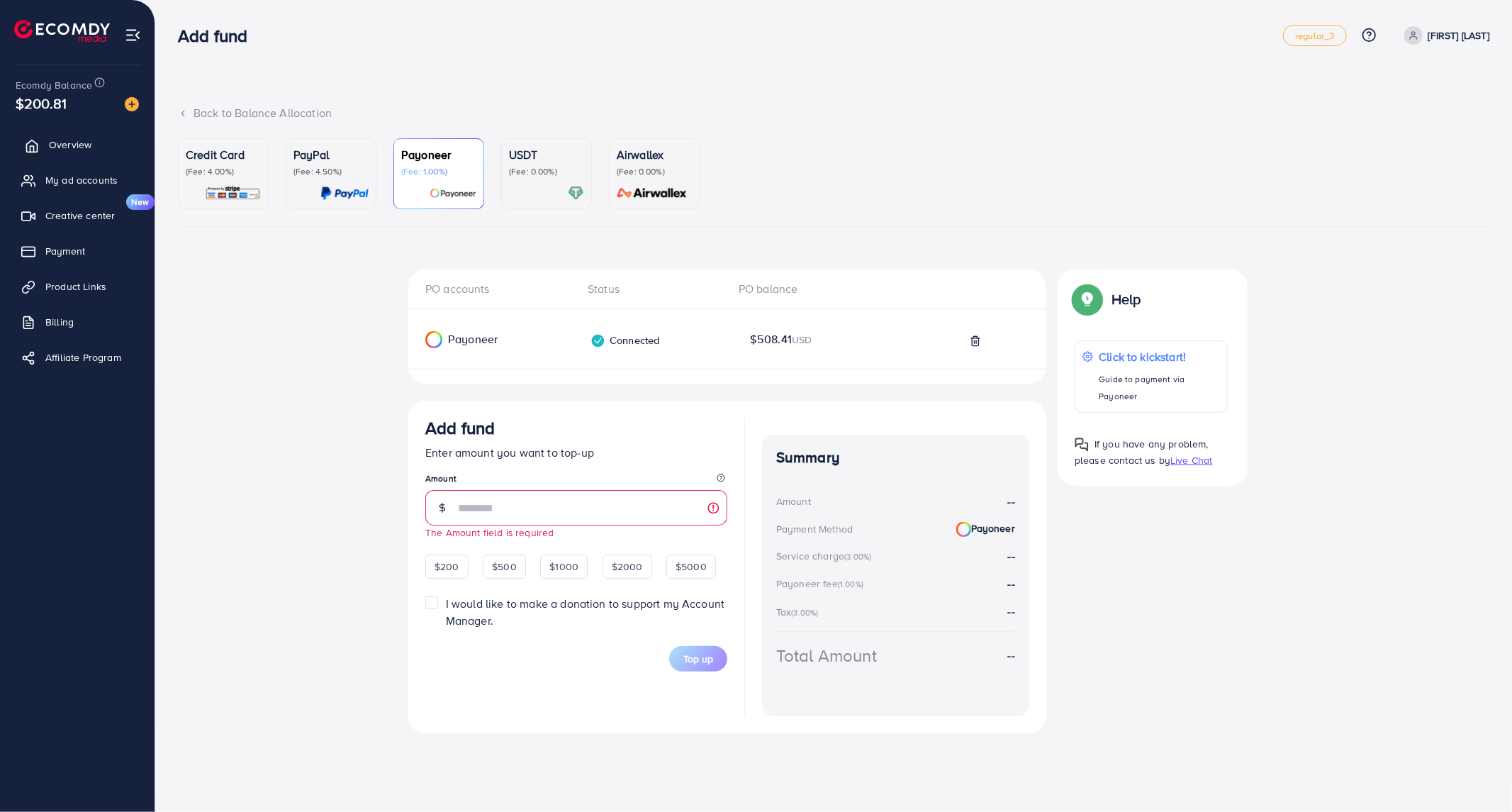 click on "Overview" at bounding box center [70, 145] 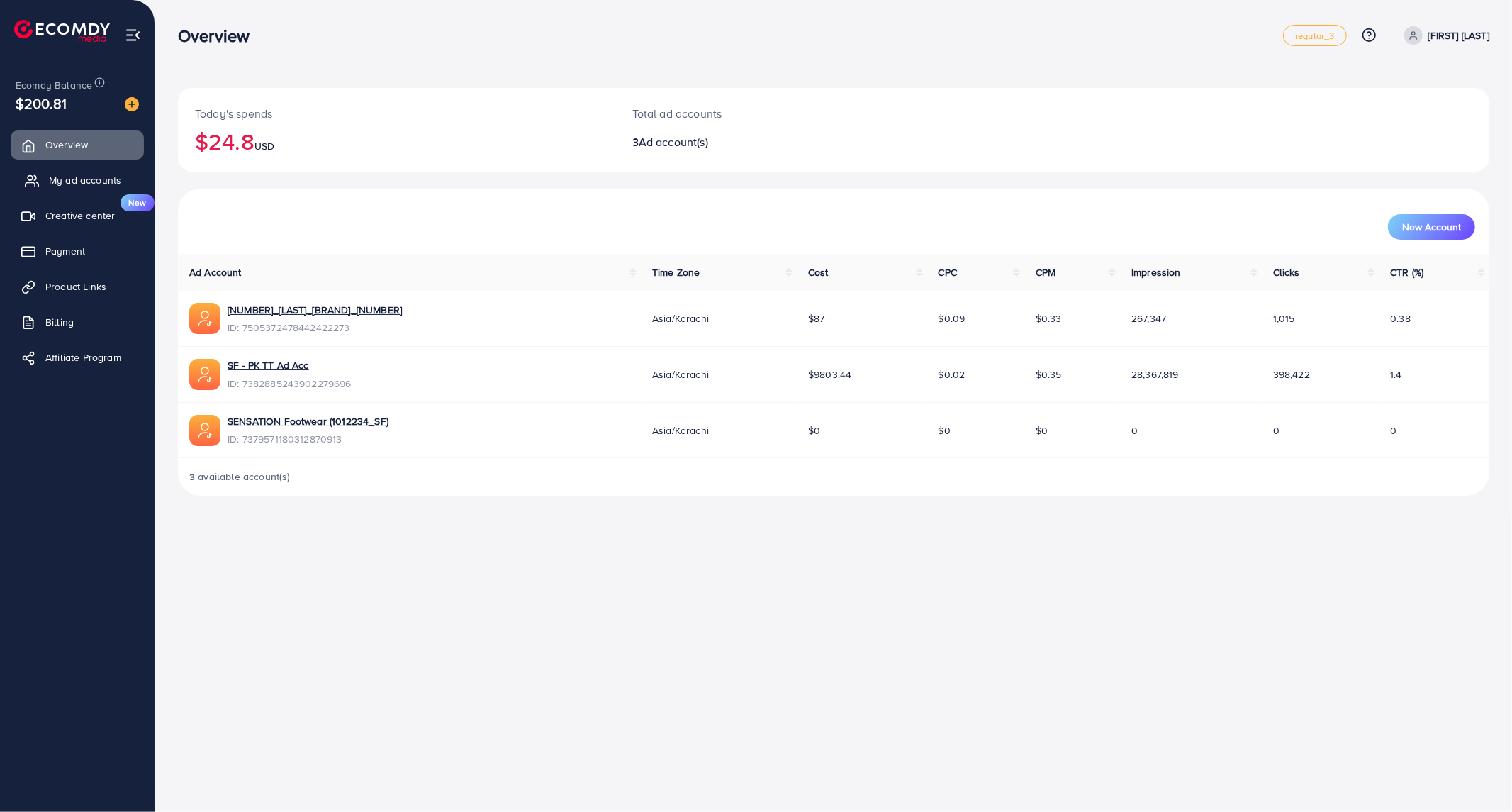 click on "My ad accounts" at bounding box center (77, 180) 